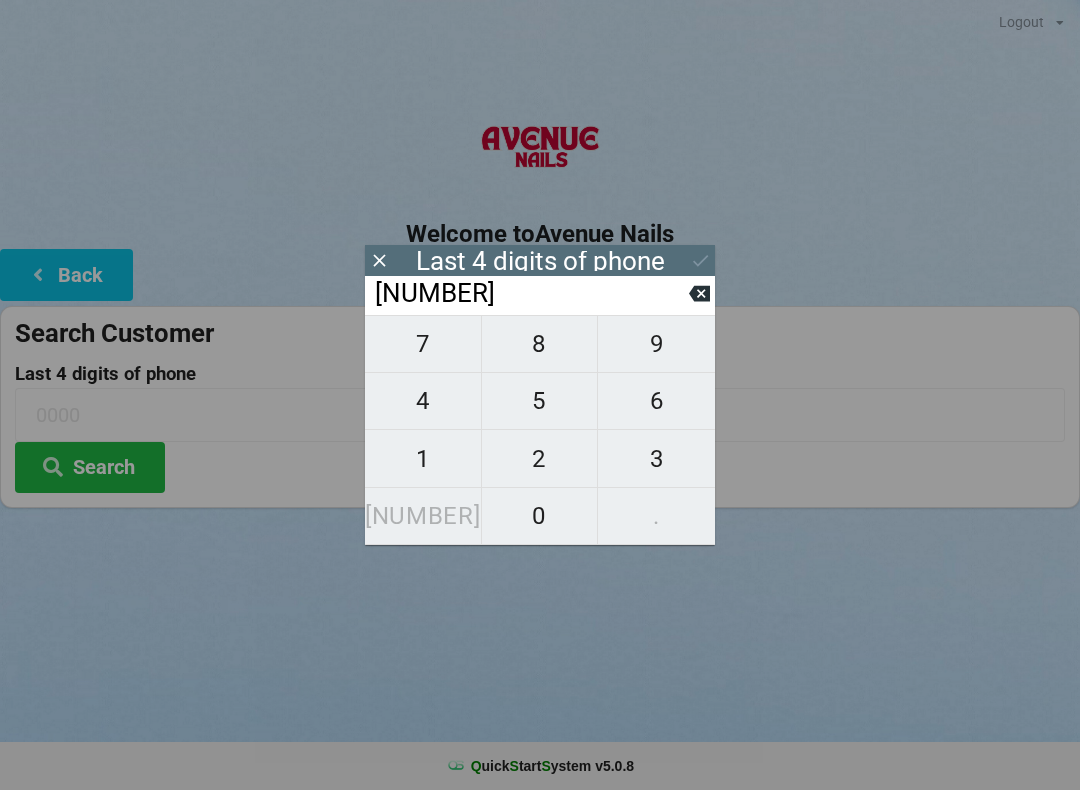 scroll, scrollTop: 0, scrollLeft: 0, axis: both 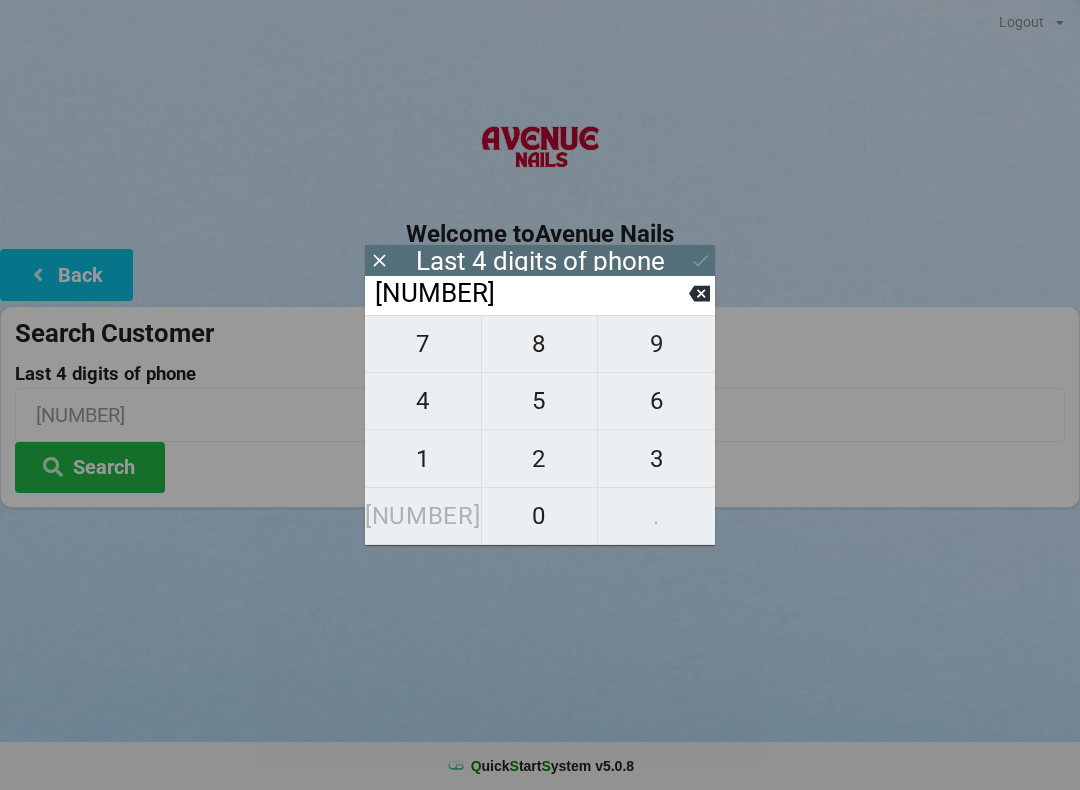 click on "9" at bounding box center (423, 344) 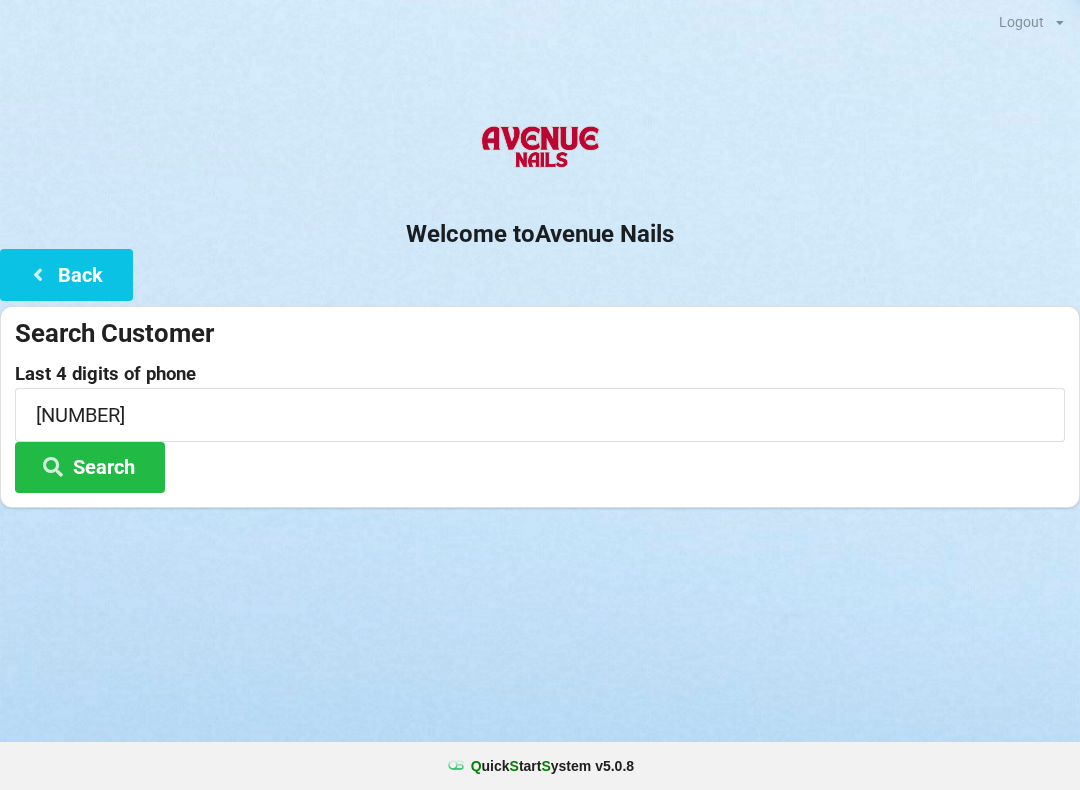 click on "Welcome to Avenue Nails Back Search Customer Last 4 digits of phone [PHONE] Search" at bounding box center [540, 308] 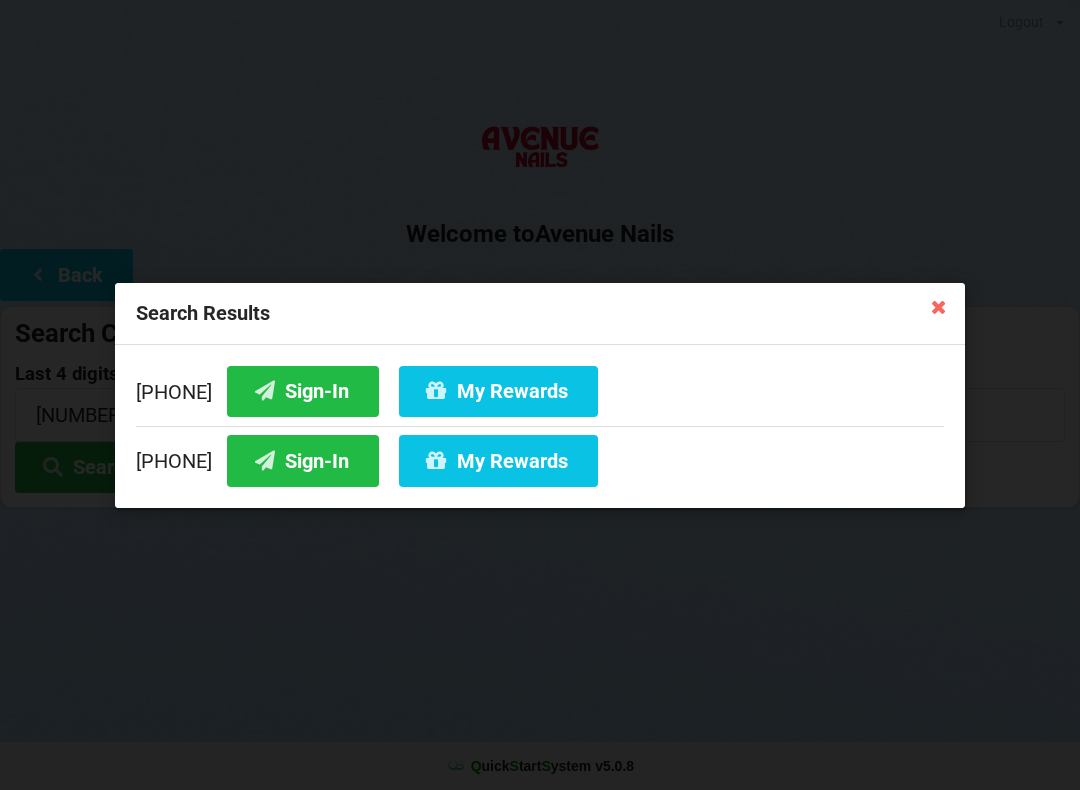 click on "Sign-In" at bounding box center (303, 390) 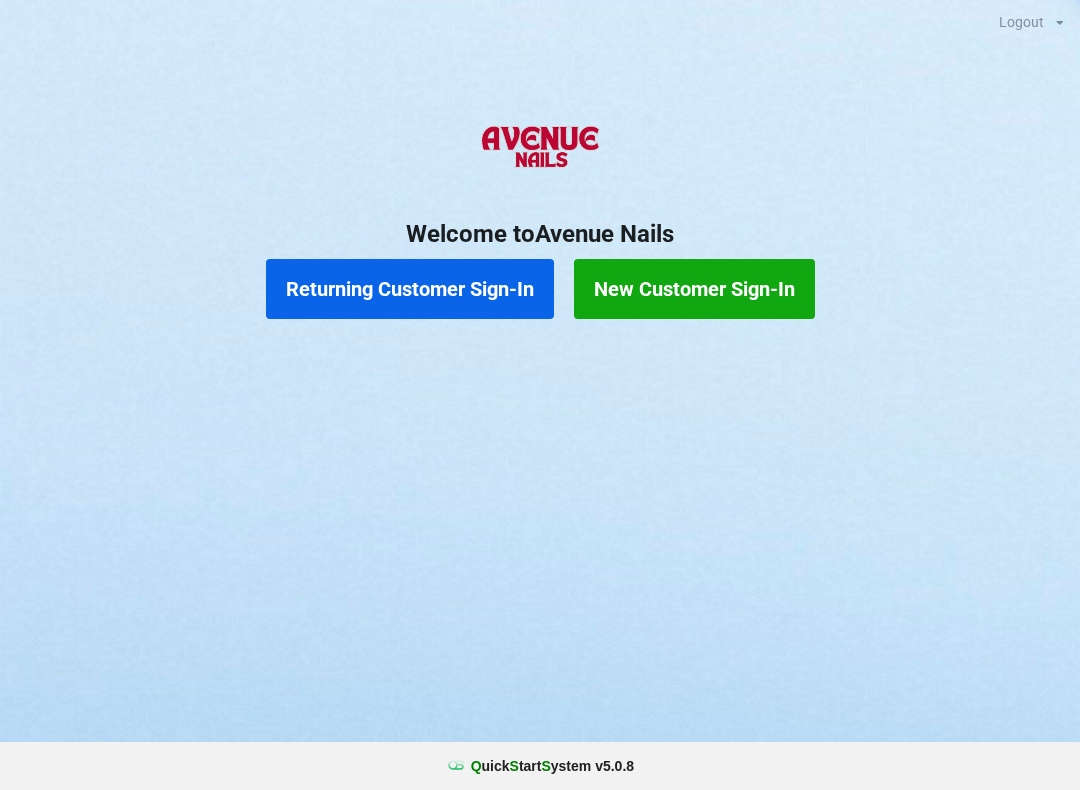 click on "Returning Customer Sign-In" at bounding box center [410, 289] 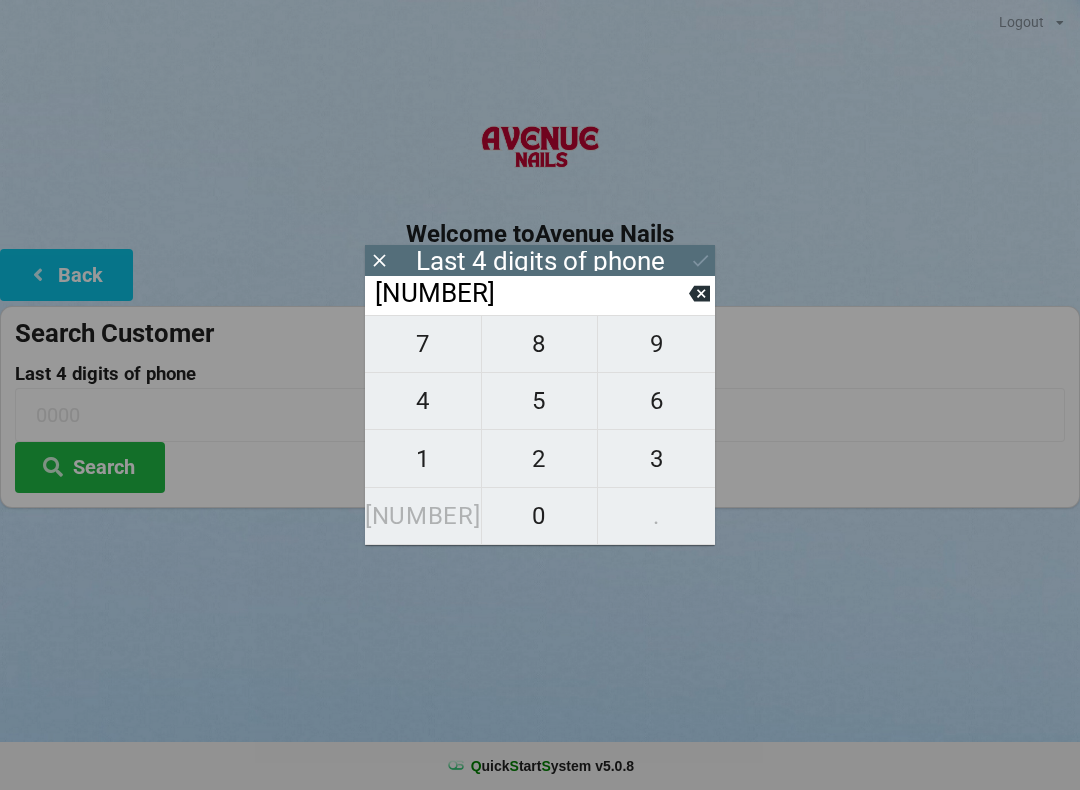 click on "9" at bounding box center [423, 344] 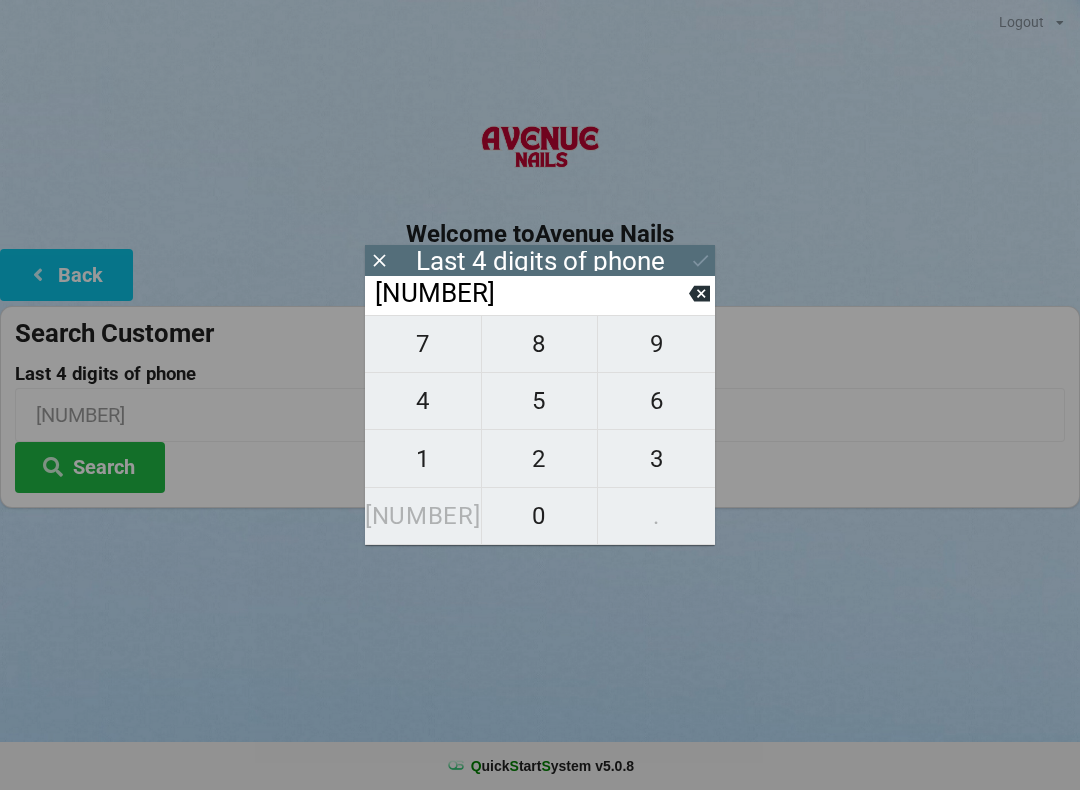 click on "3" at bounding box center (423, 344) 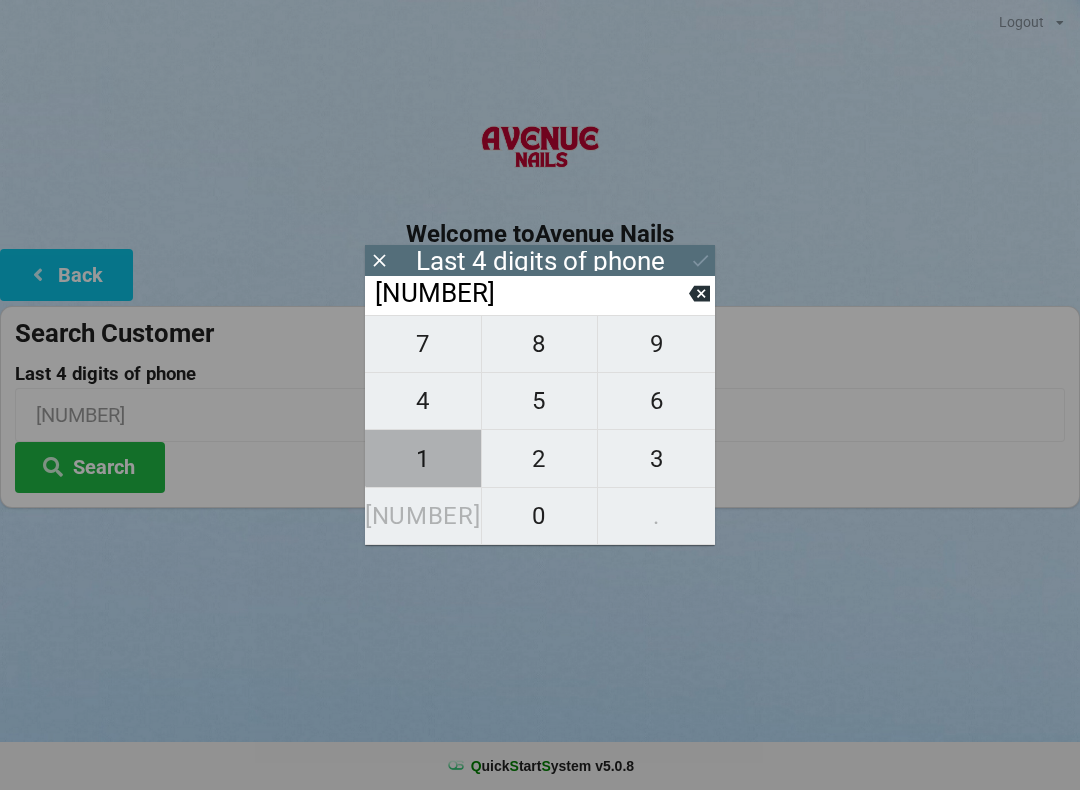 click on "1" at bounding box center (423, 458) 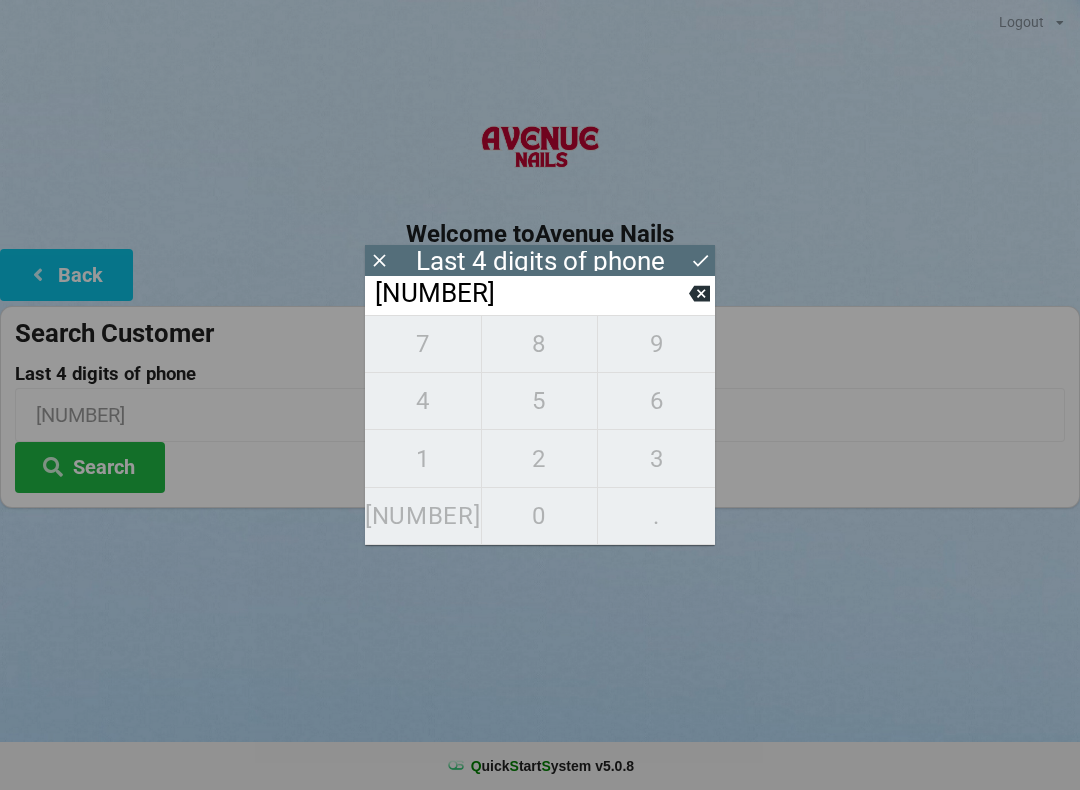 click at bounding box center (700, 260) 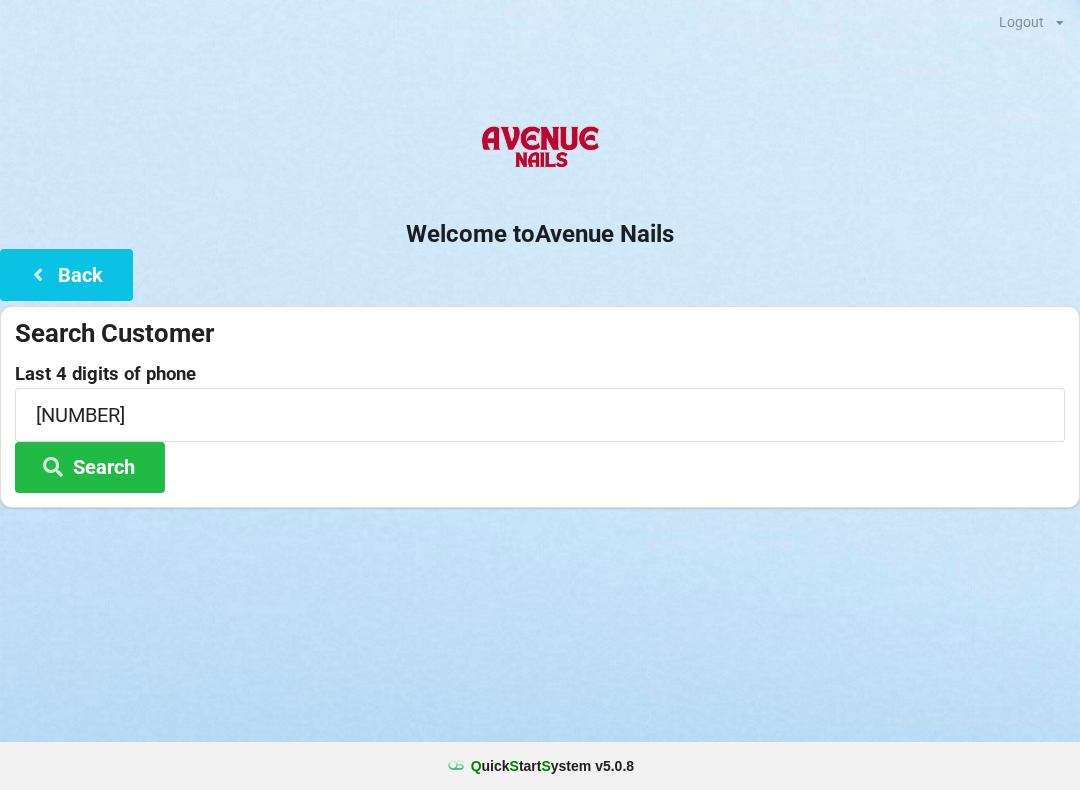 click on "Search" at bounding box center [90, 467] 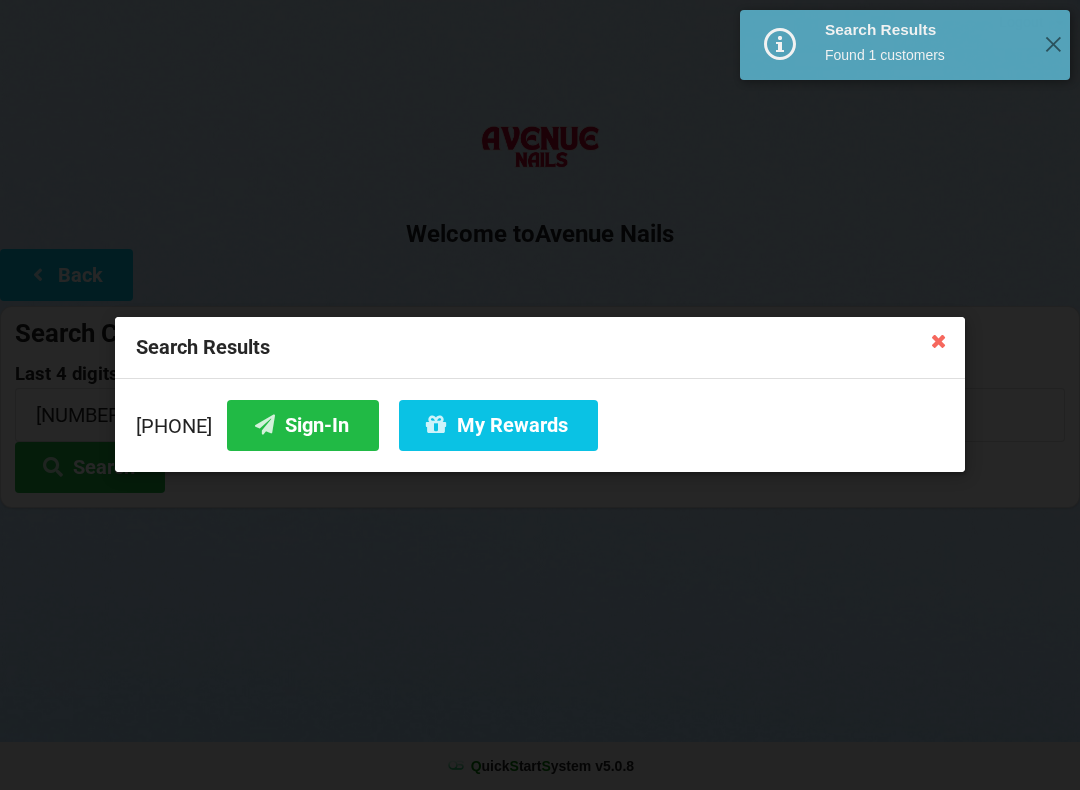 click on "Sign-In" at bounding box center (303, 425) 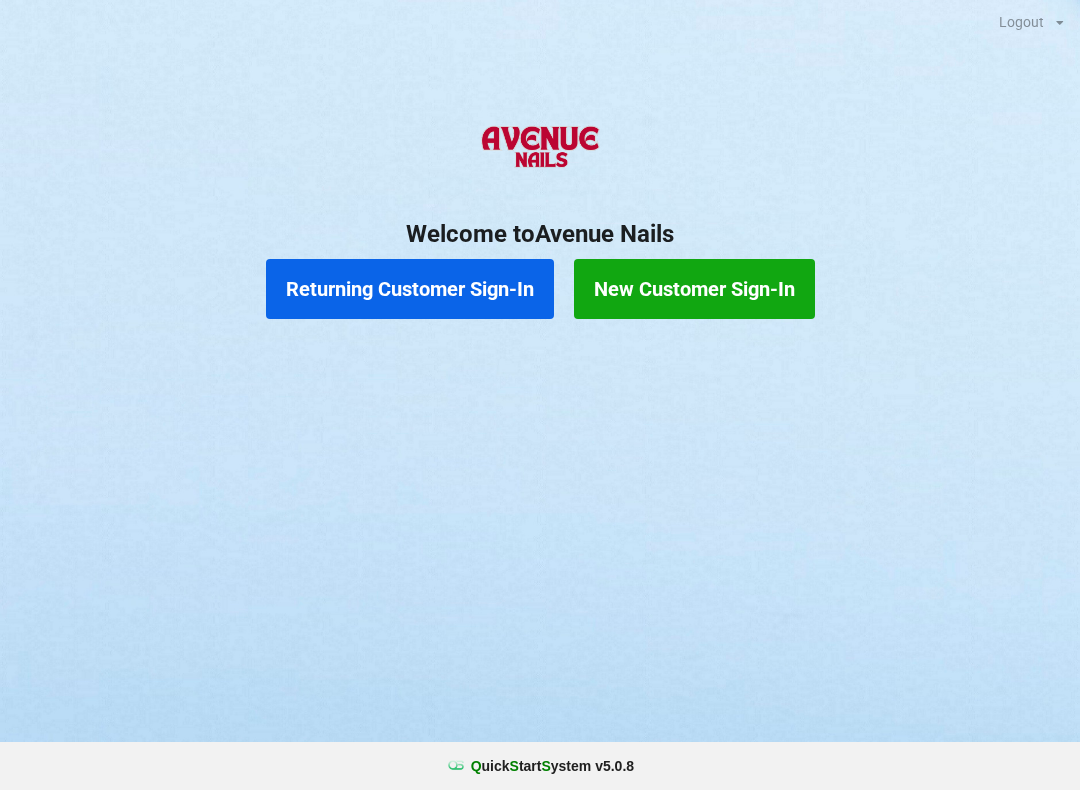 click on "Returning Customer Sign-In" at bounding box center [410, 289] 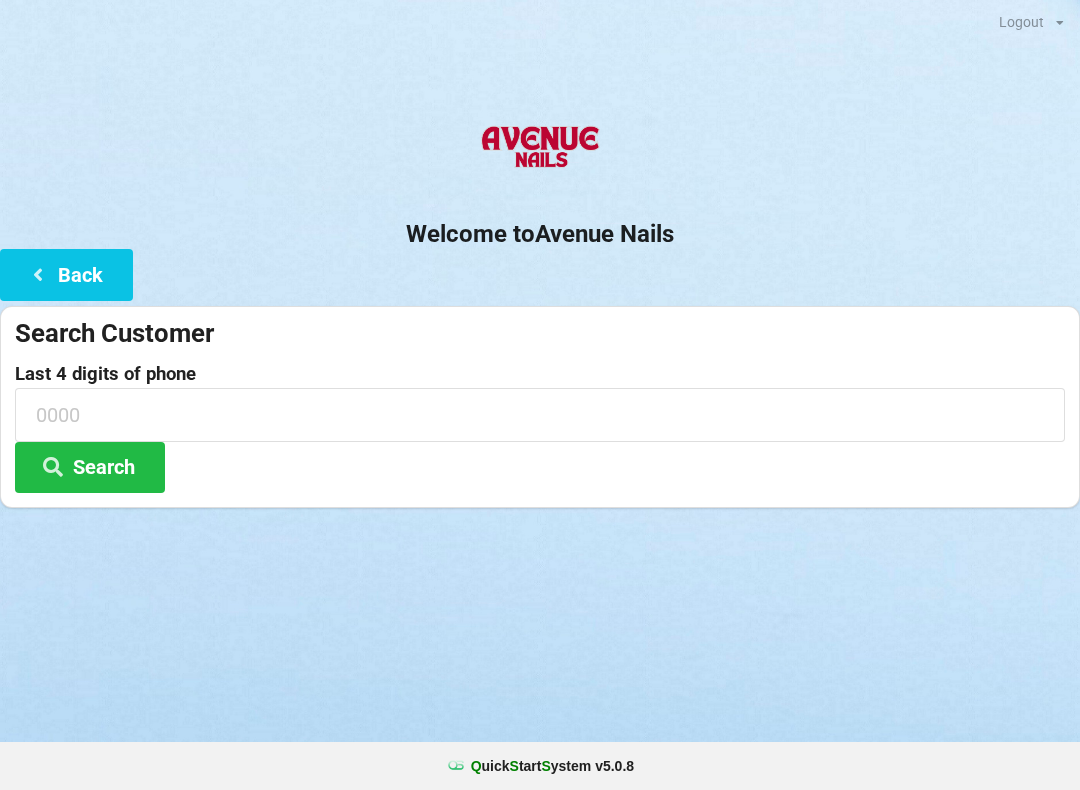 click on "Welcome to Avenue Nails Back Search Customer Last 4 digits of phone Search" at bounding box center (540, 308) 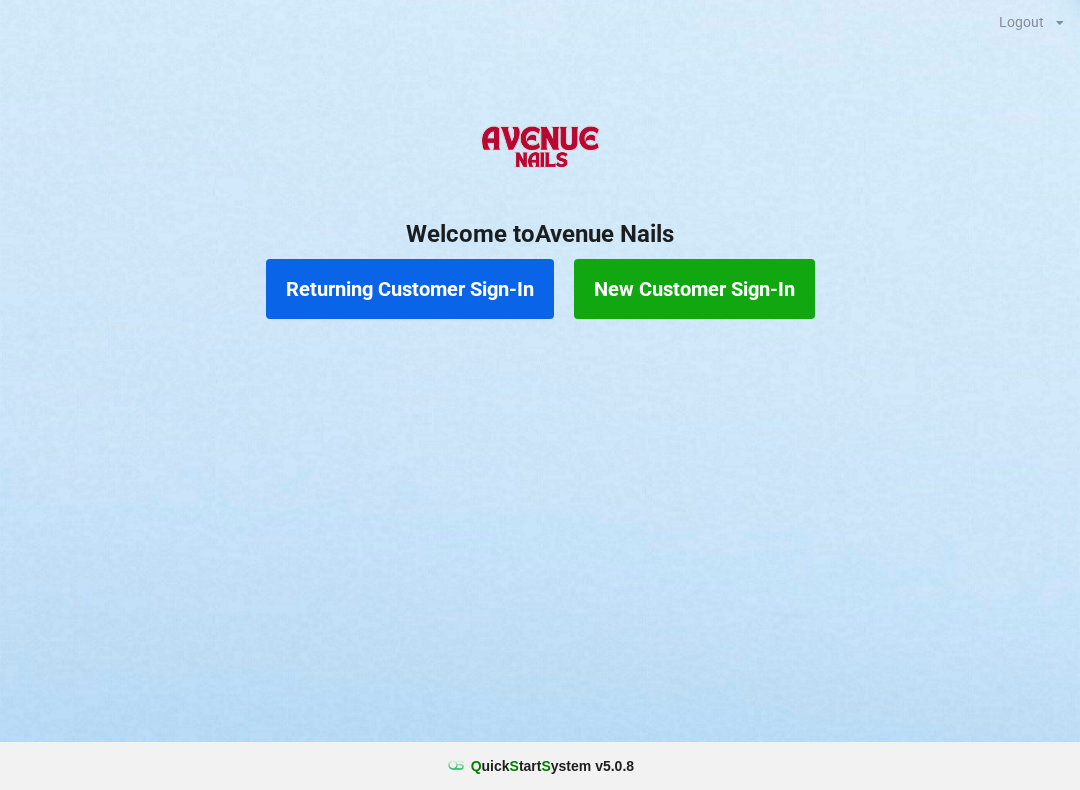 click on "Returning Customer Sign-In" at bounding box center [410, 289] 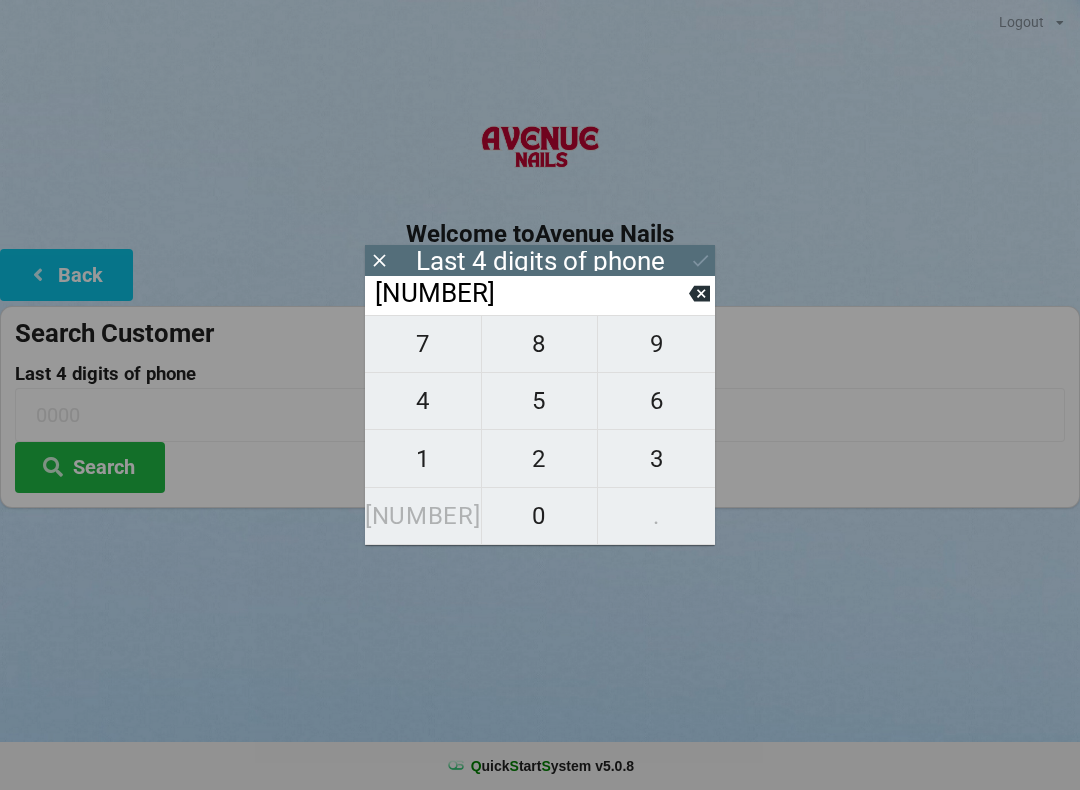 click on "5" at bounding box center (423, 344) 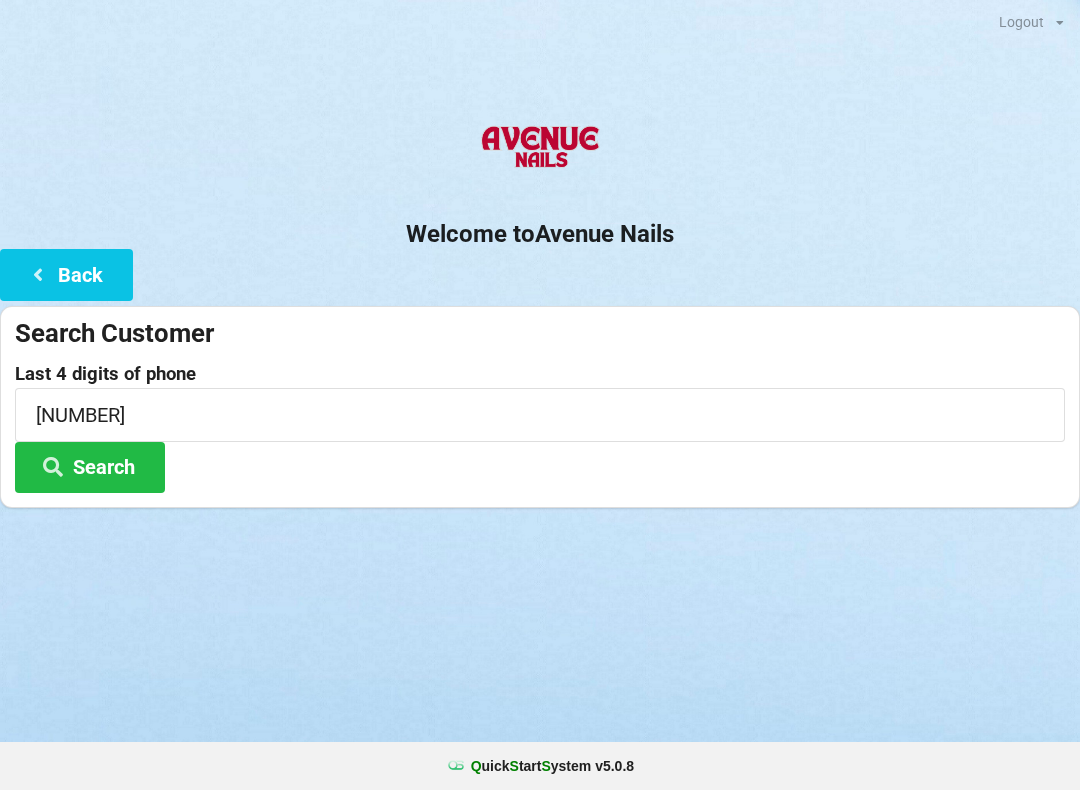 click on "Welcome to Avenue Nails Back Search Customer Last 4 digits of phone [PHONE] Search" at bounding box center [540, 308] 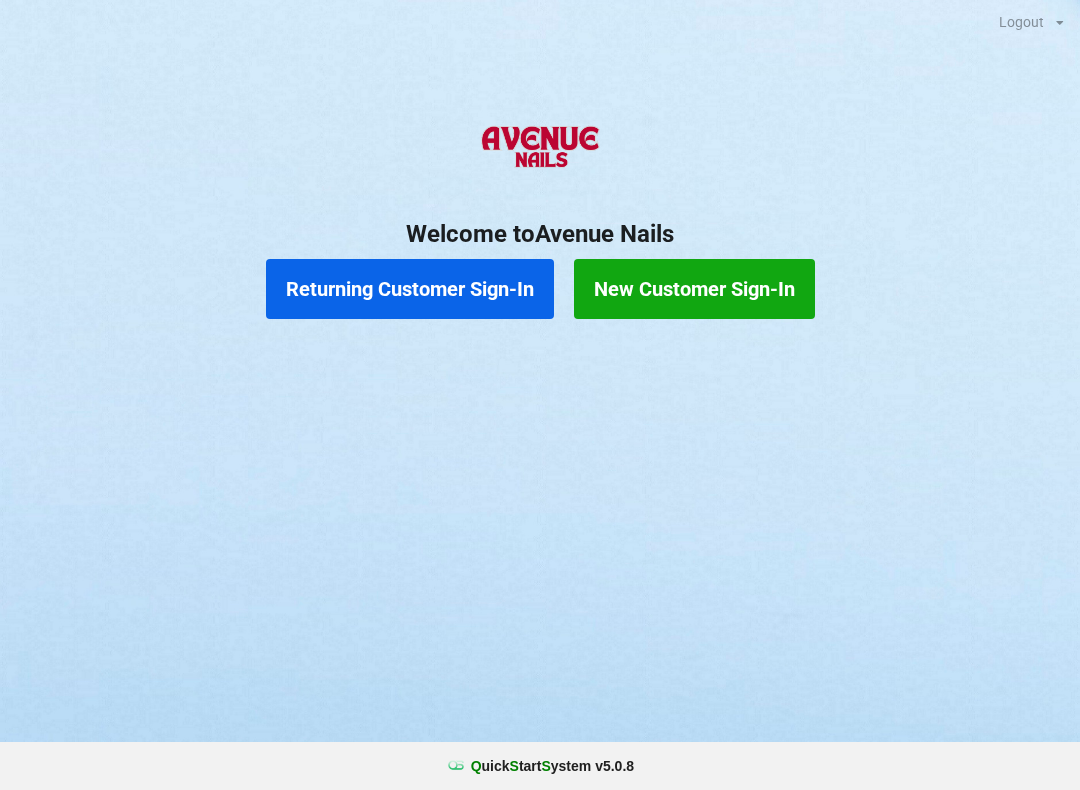click on "Returning Customer Sign-In" at bounding box center [410, 289] 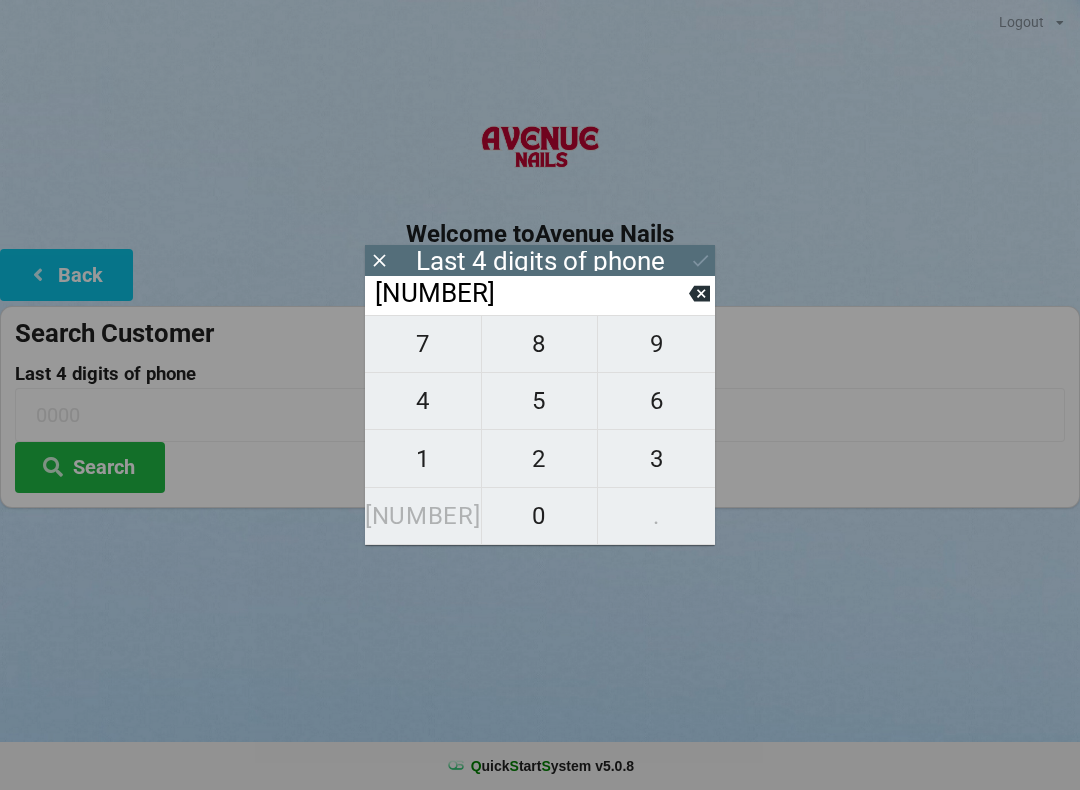 click on "9" at bounding box center [423, 344] 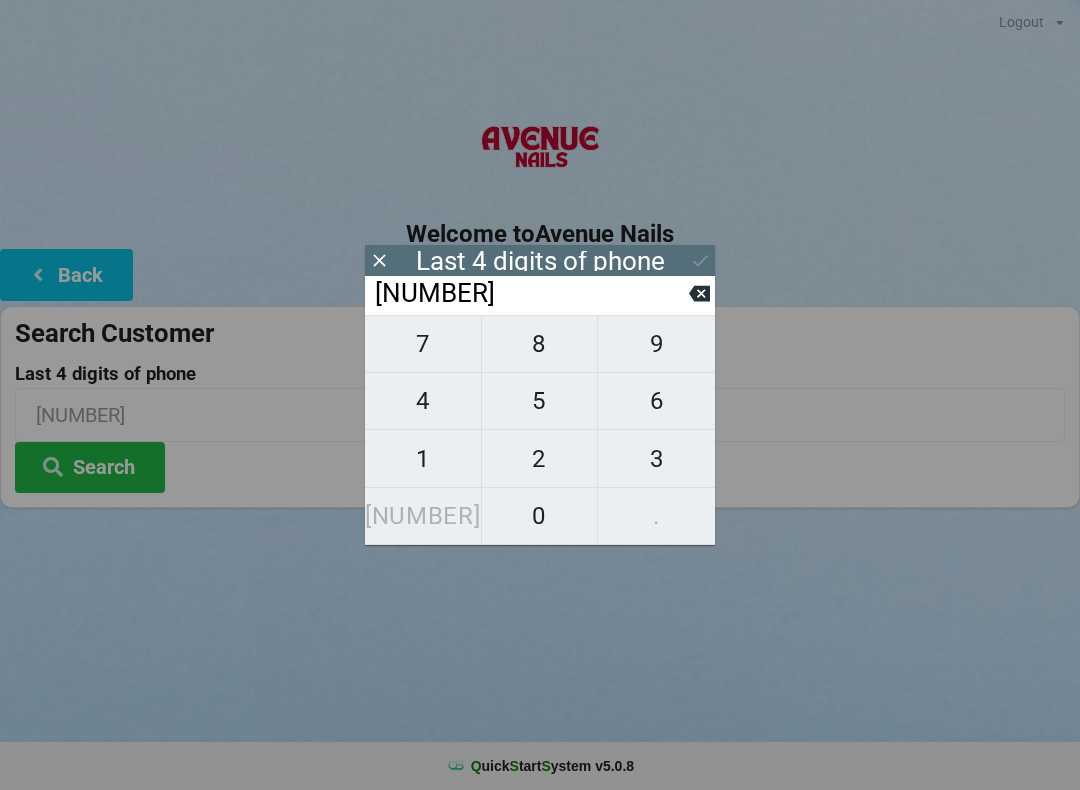 click on "5" at bounding box center (423, 344) 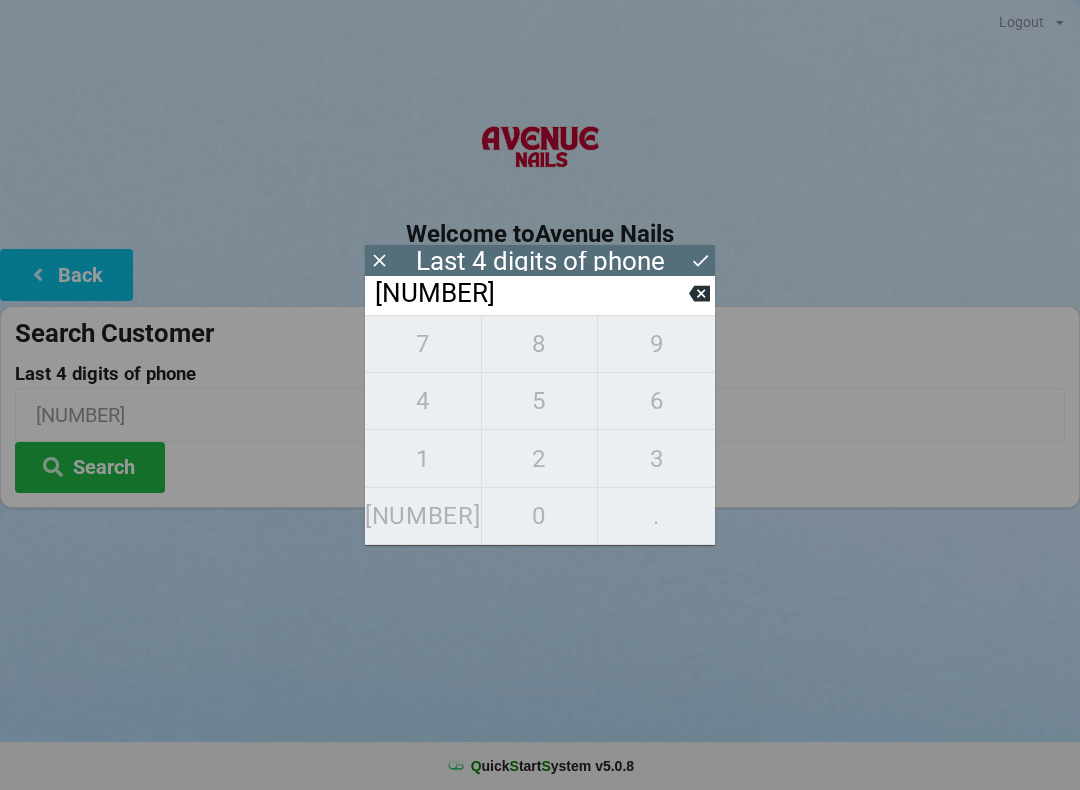 click at bounding box center [699, 293] 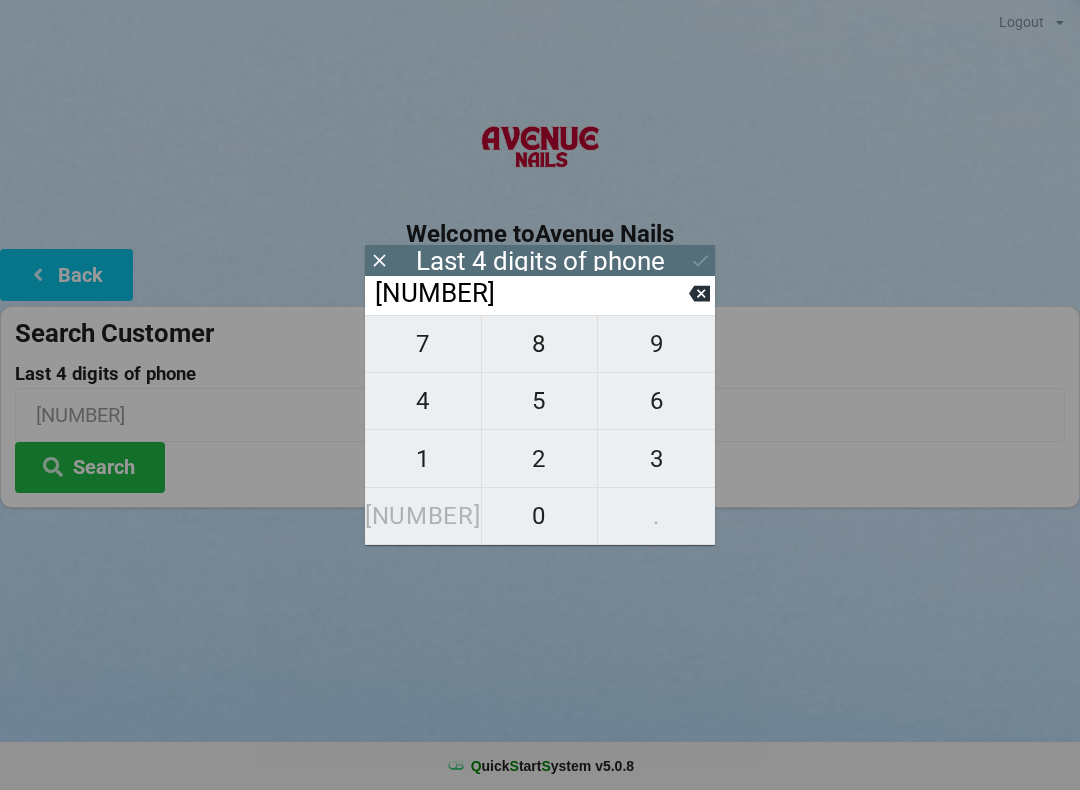 click at bounding box center (699, 293) 